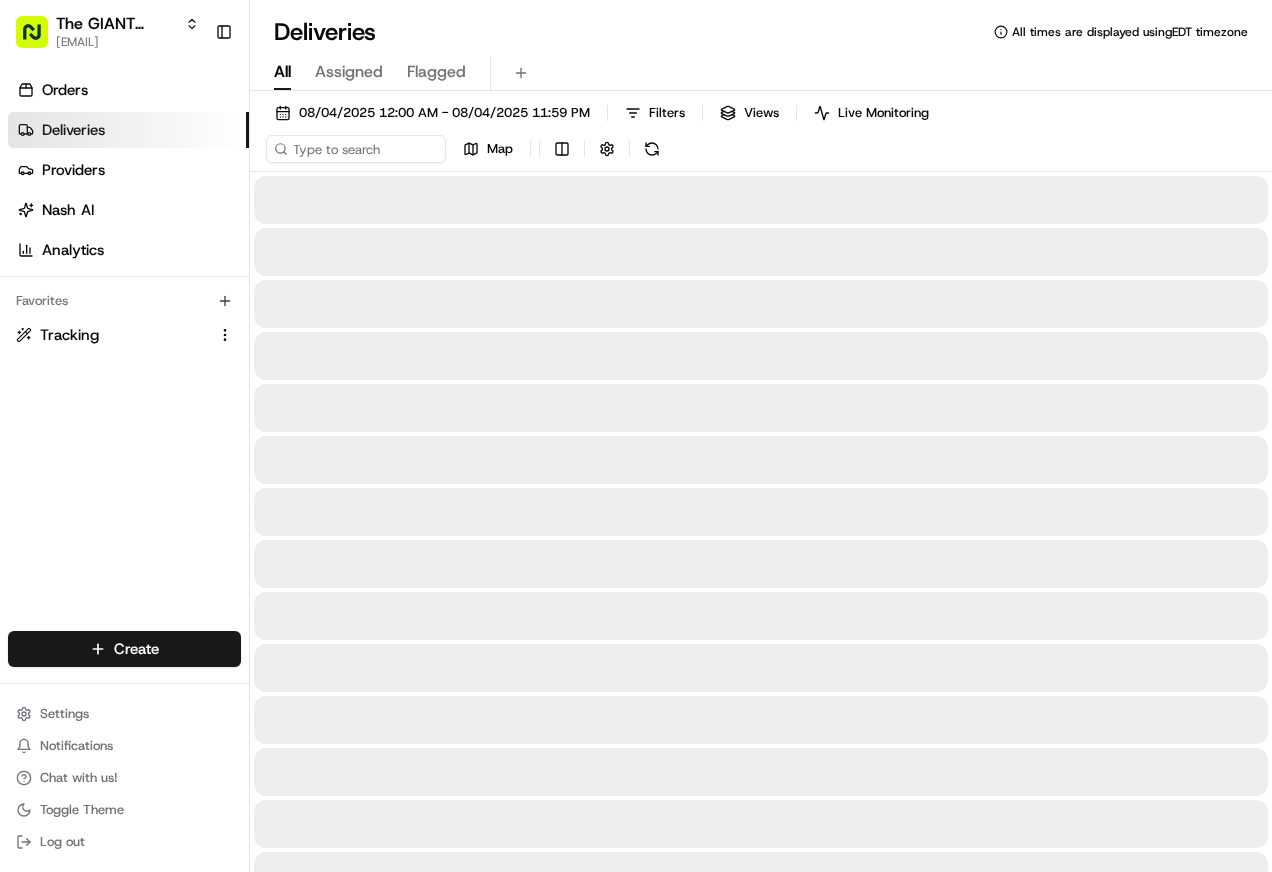 scroll, scrollTop: 0, scrollLeft: 0, axis: both 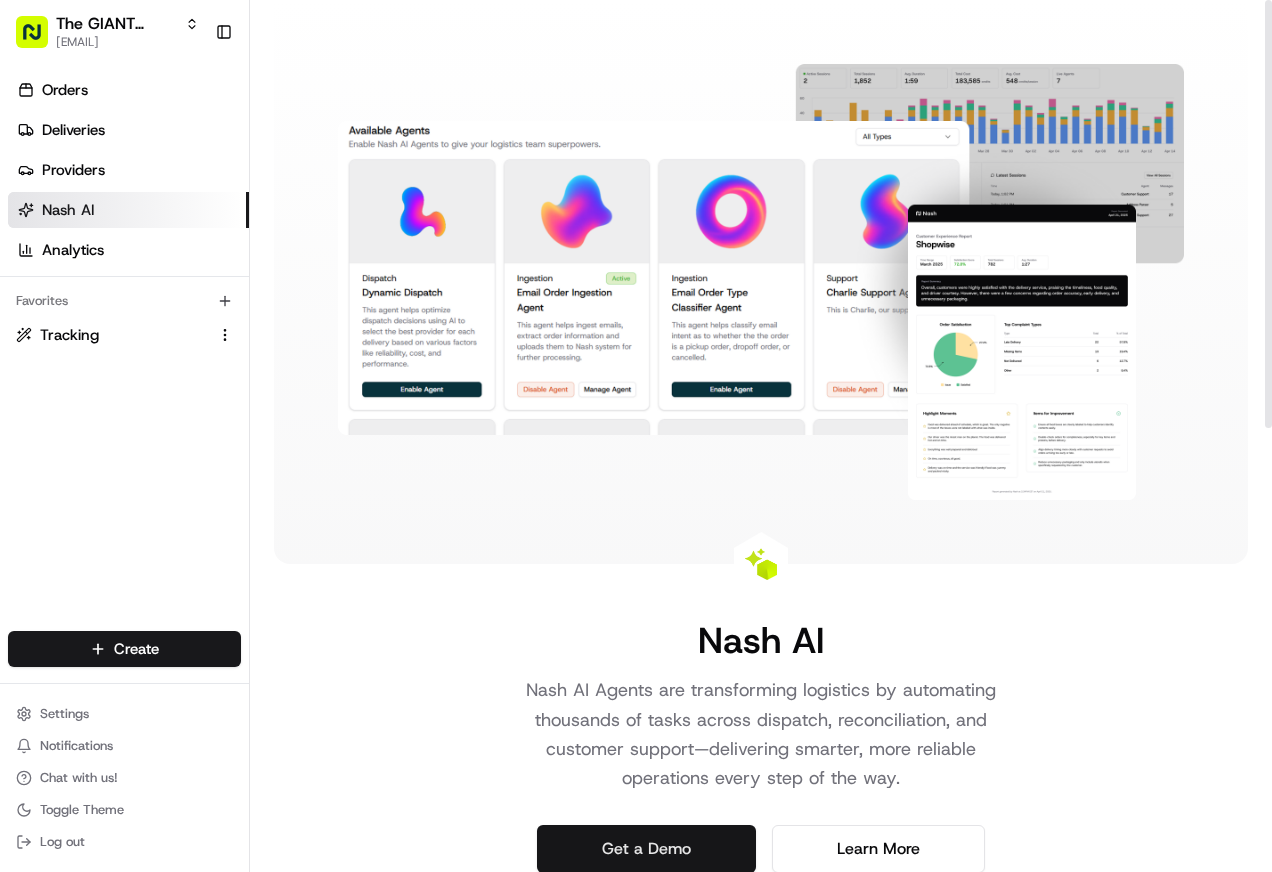 click on "Get a Demo" at bounding box center (646, 849) 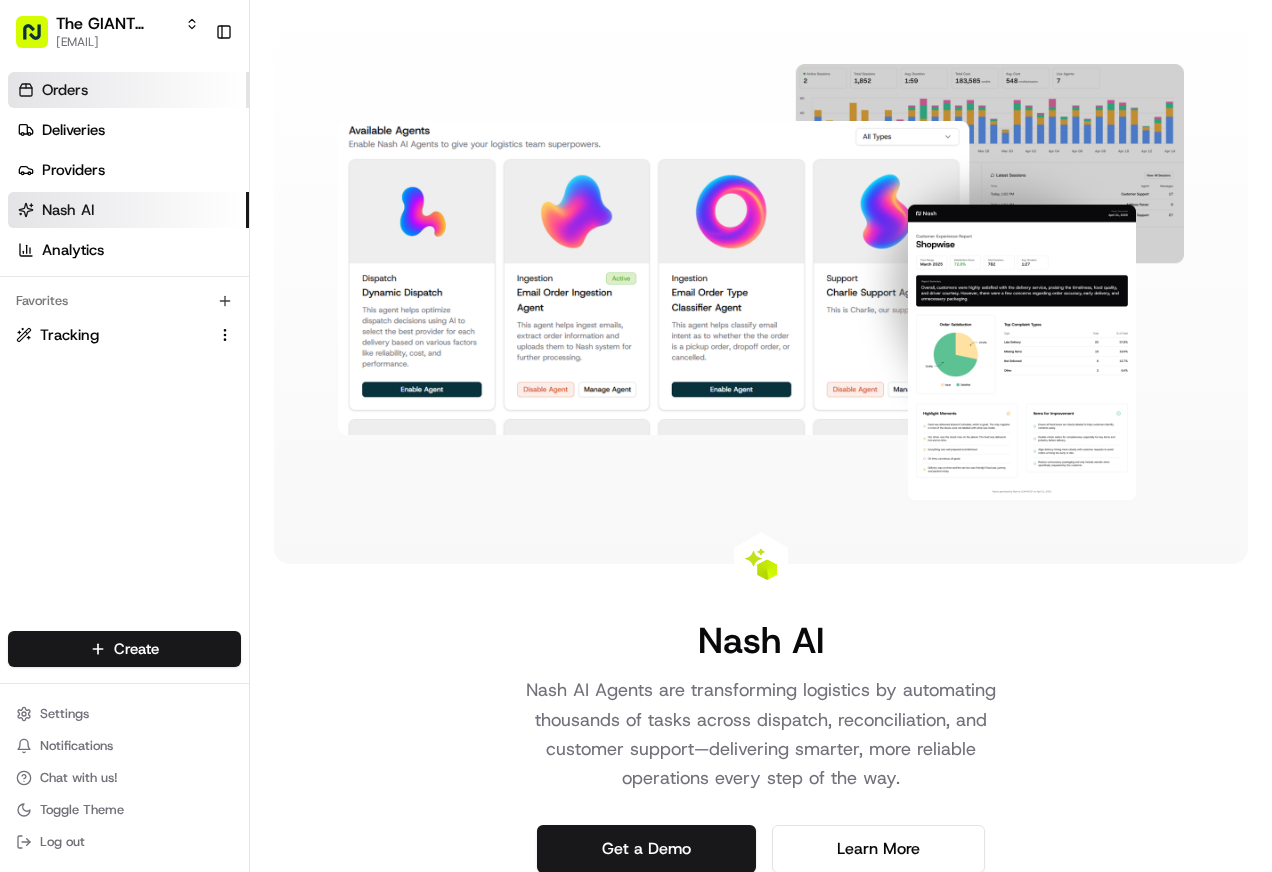 click on "Orders" at bounding box center (128, 90) 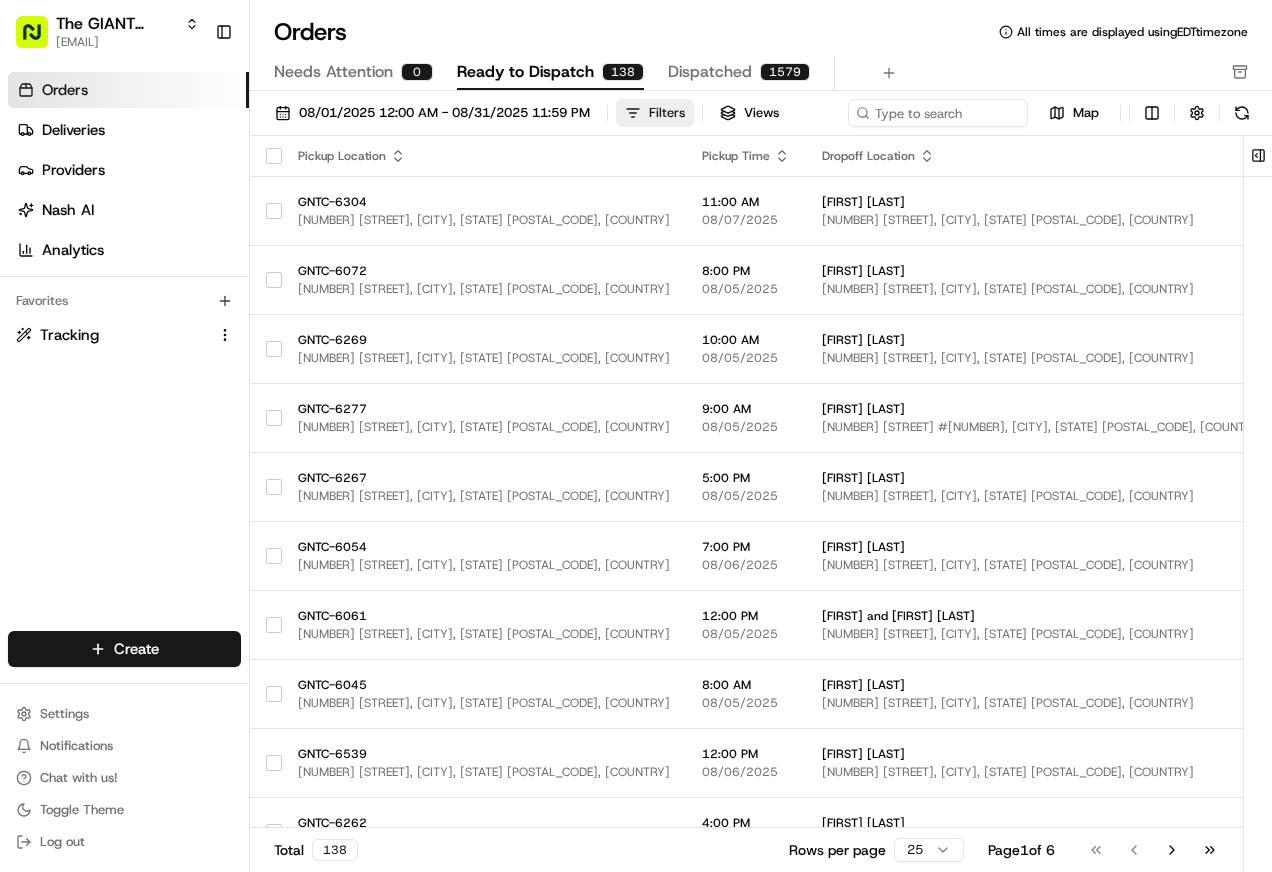click on "Filters" at bounding box center (655, 113) 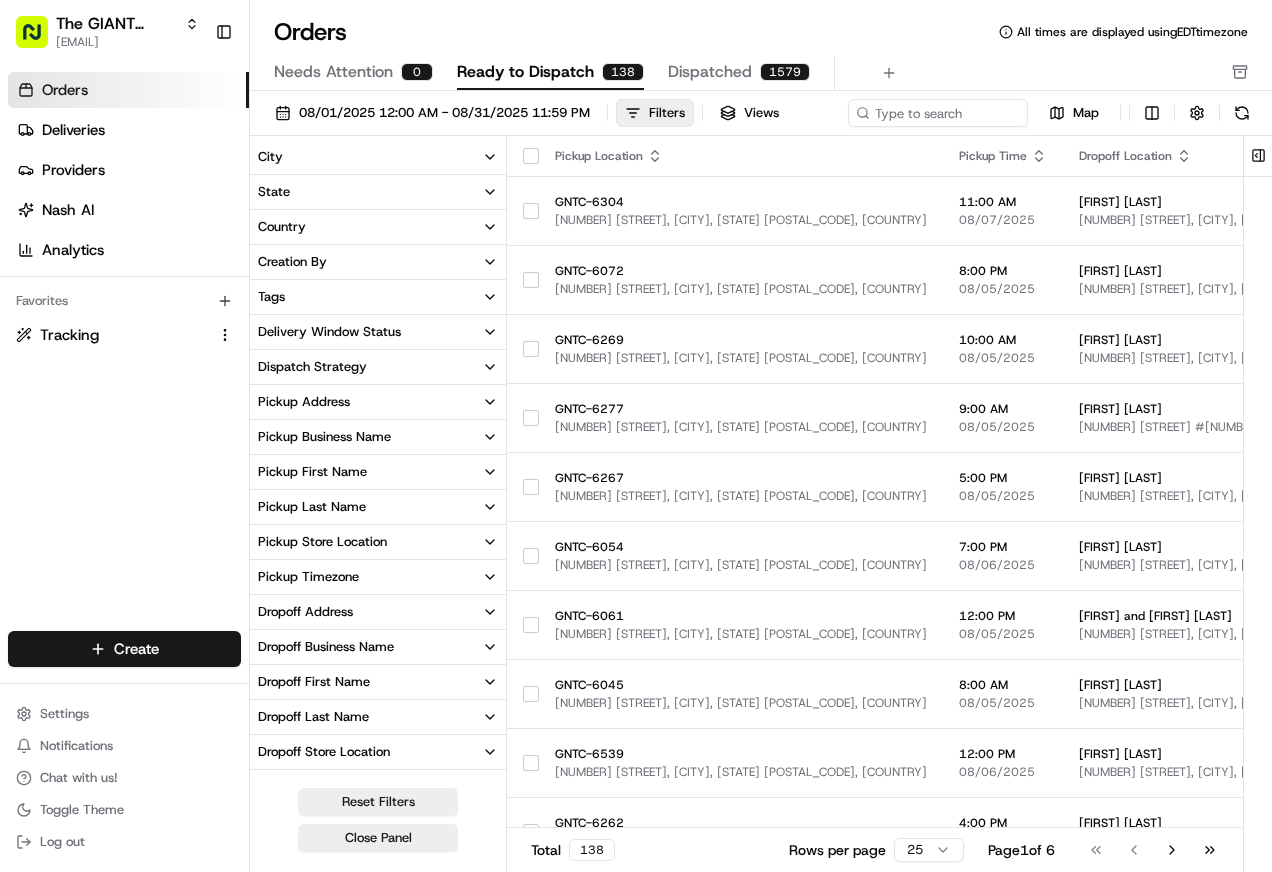 click on "Pickup Store Location" at bounding box center (322, 542) 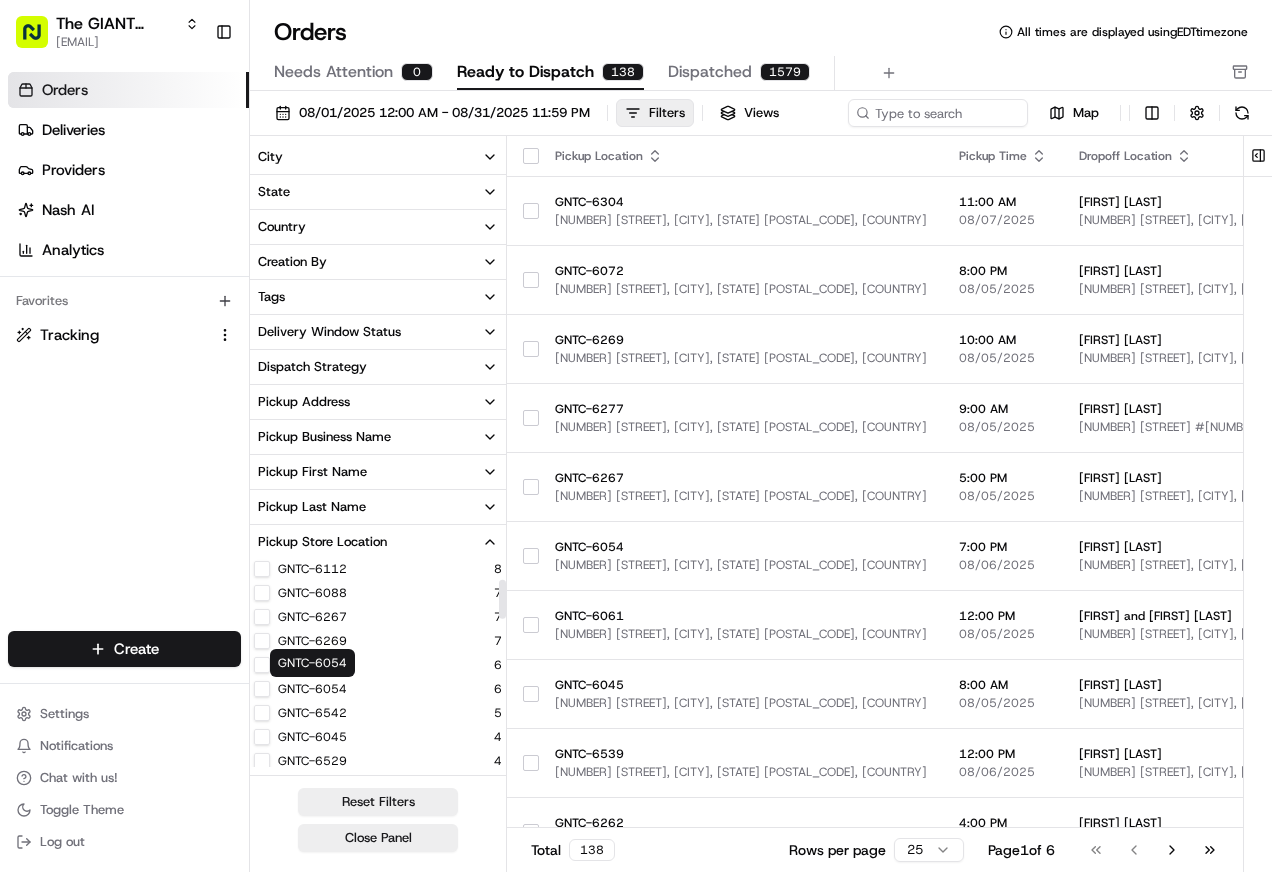 scroll, scrollTop: 0, scrollLeft: 0, axis: both 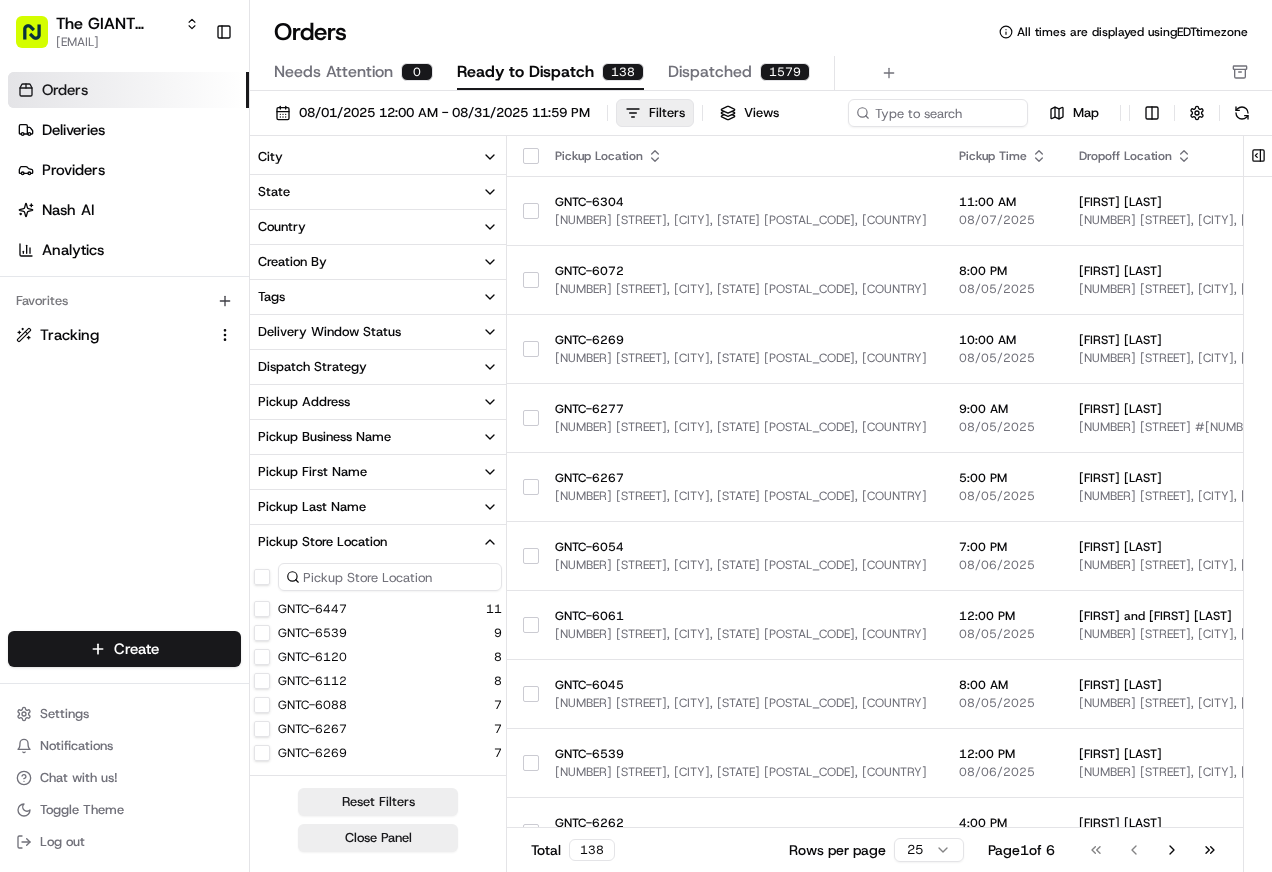 click at bounding box center [390, 577] 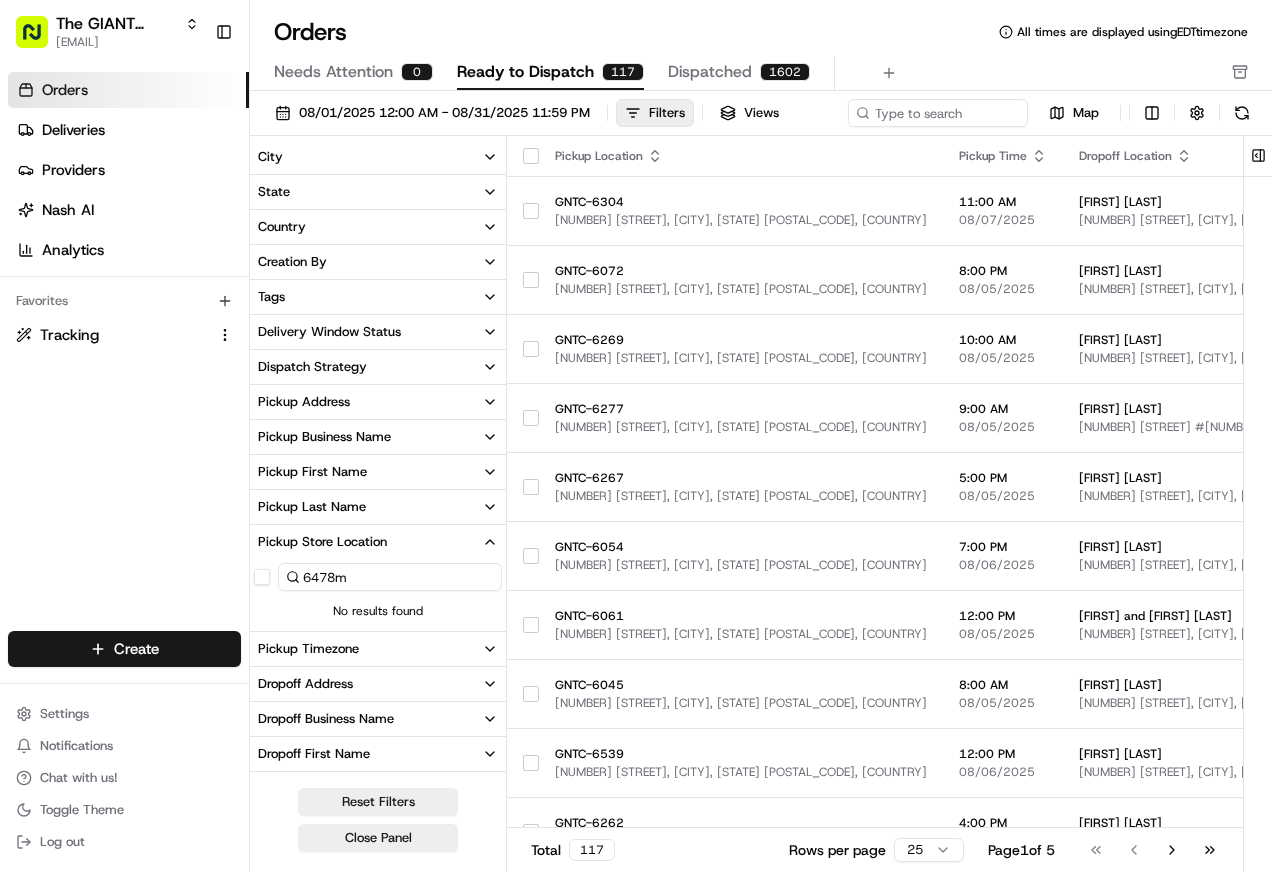 type on "6478m" 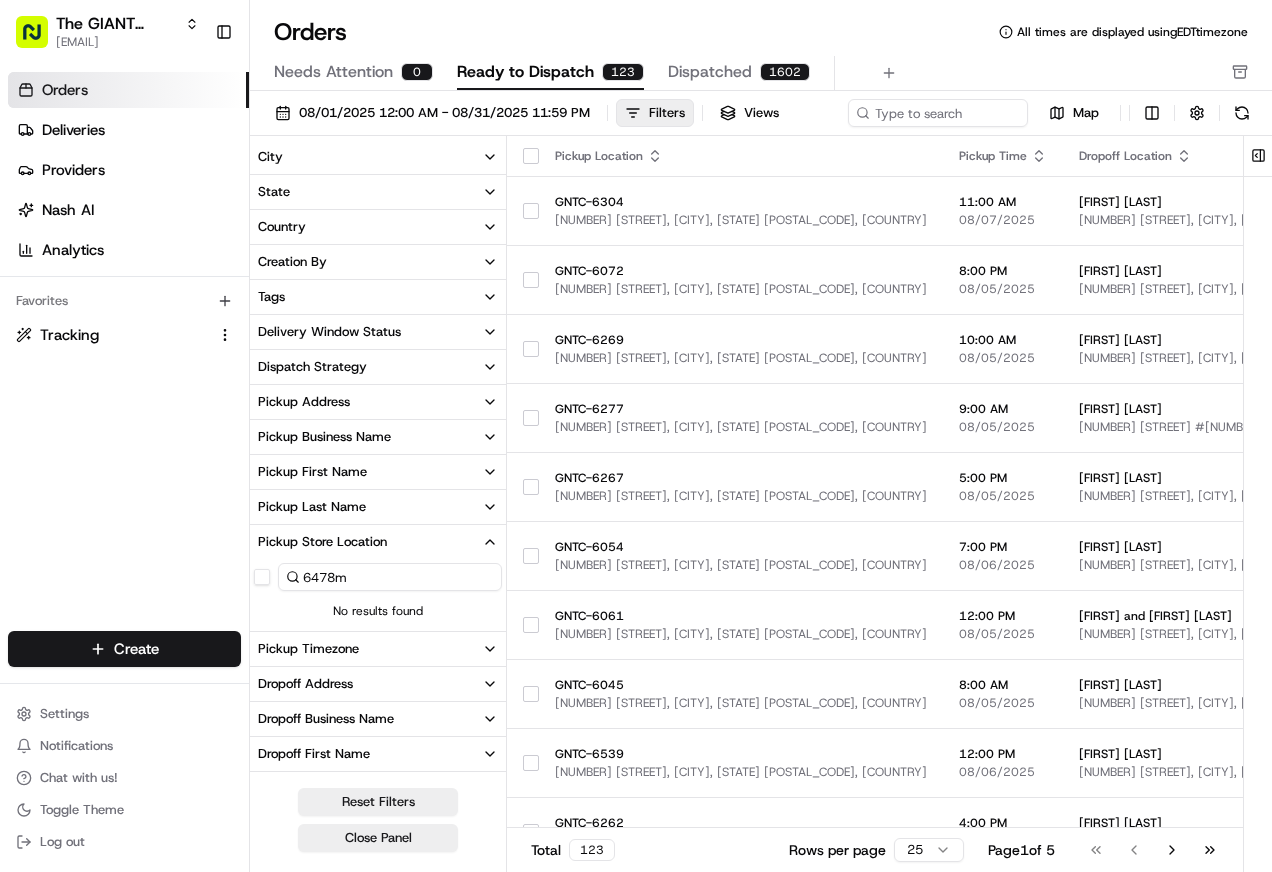 click on "Needs Attention" at bounding box center (333, 72) 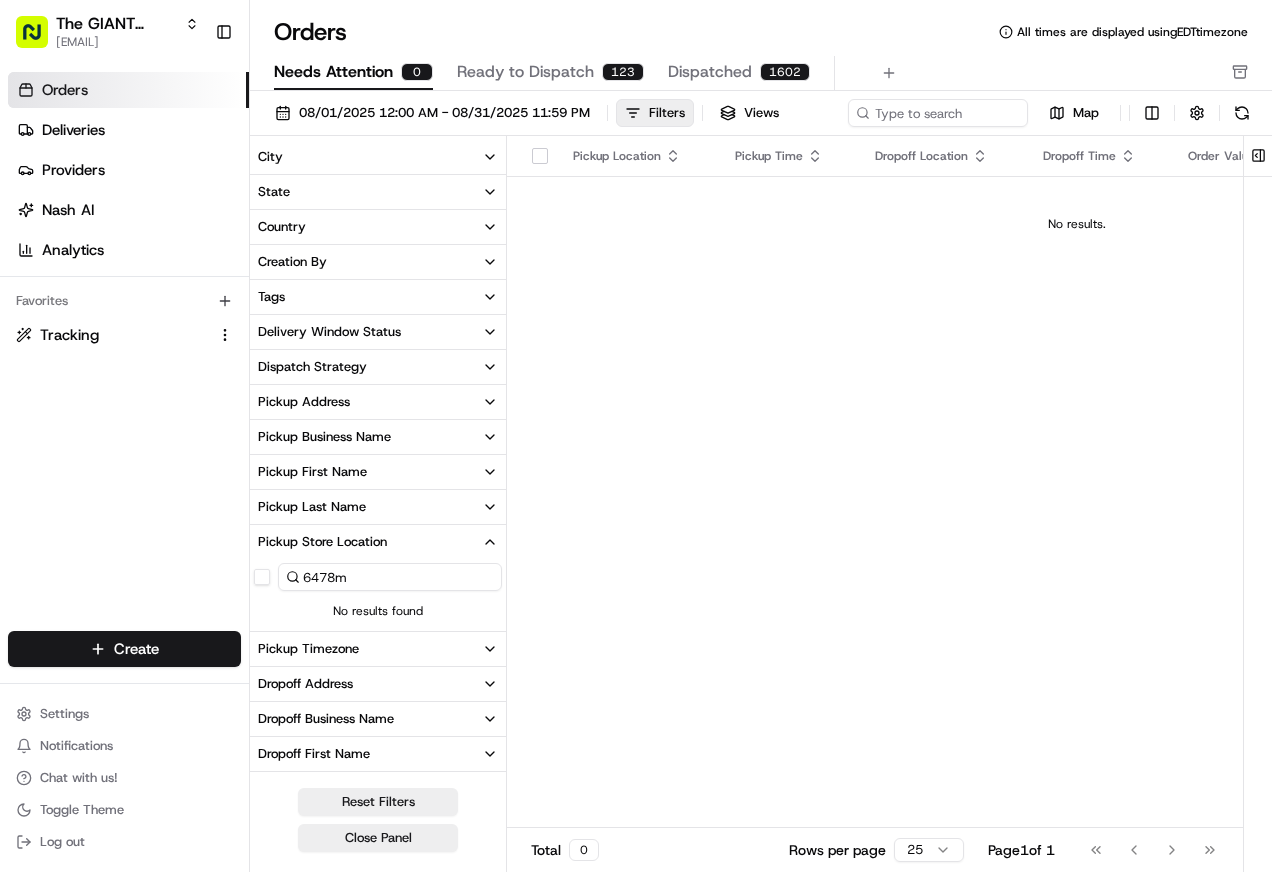 click on "Ready to Dispatch [NUMBER]" at bounding box center [550, 73] 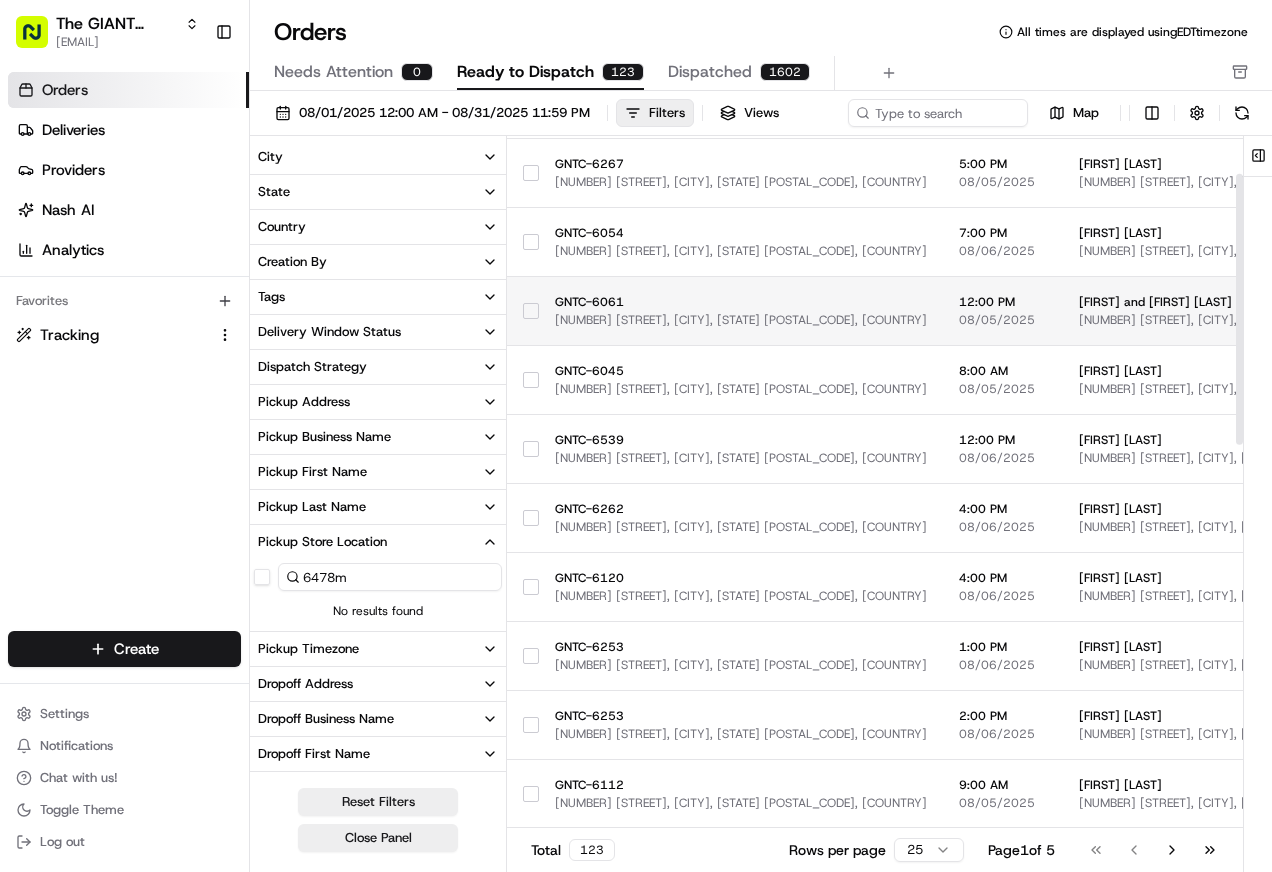 scroll, scrollTop: 0, scrollLeft: 0, axis: both 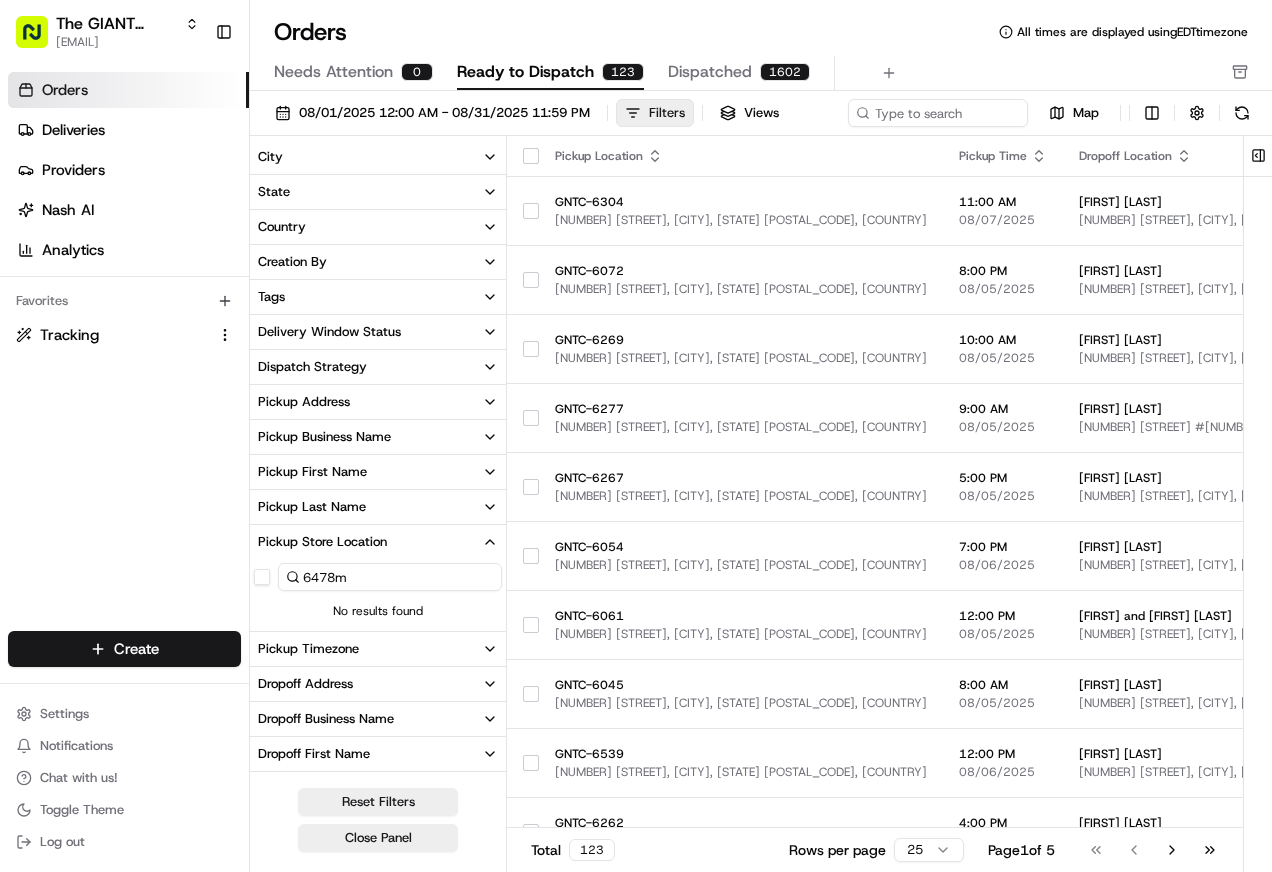 click on "Filters" at bounding box center [655, 113] 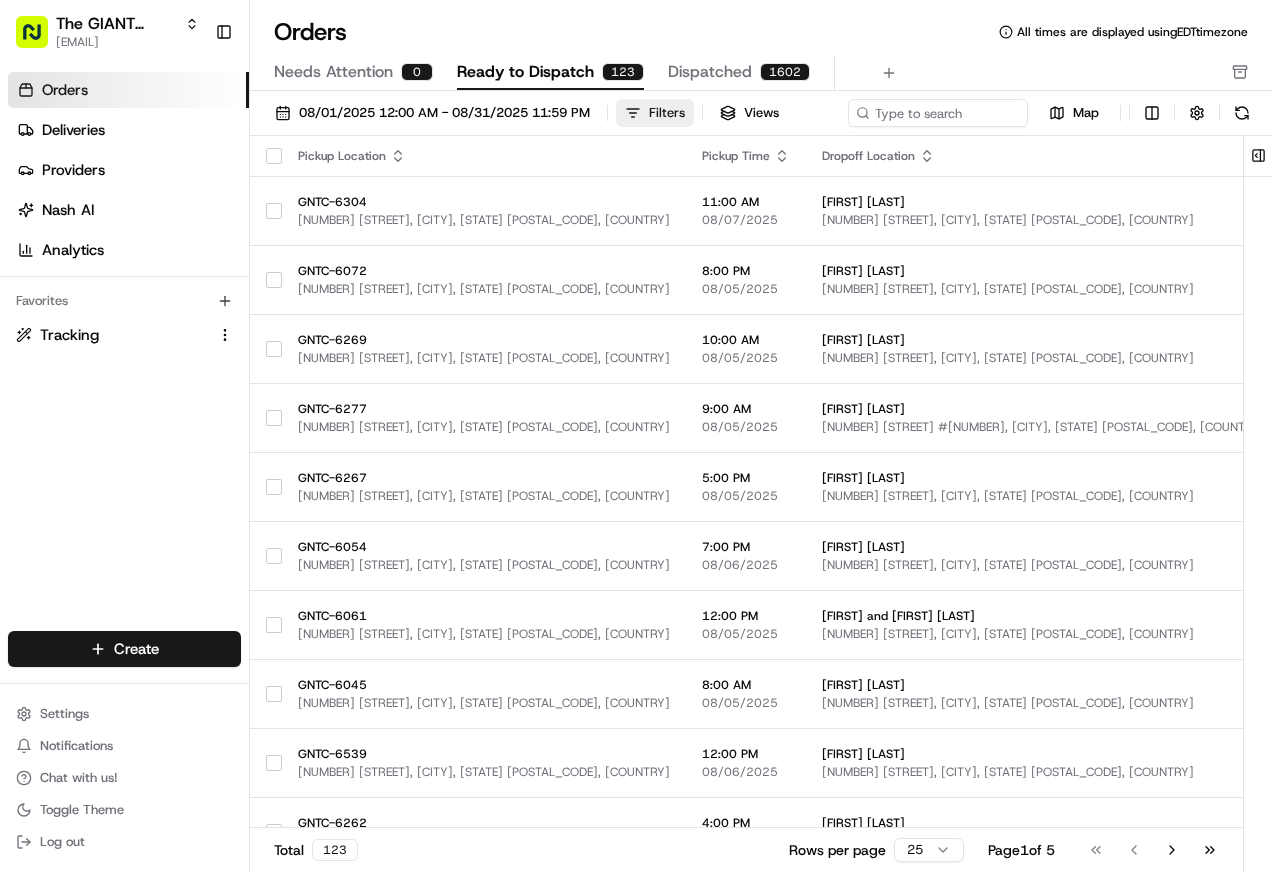click on "Filters" at bounding box center [667, 113] 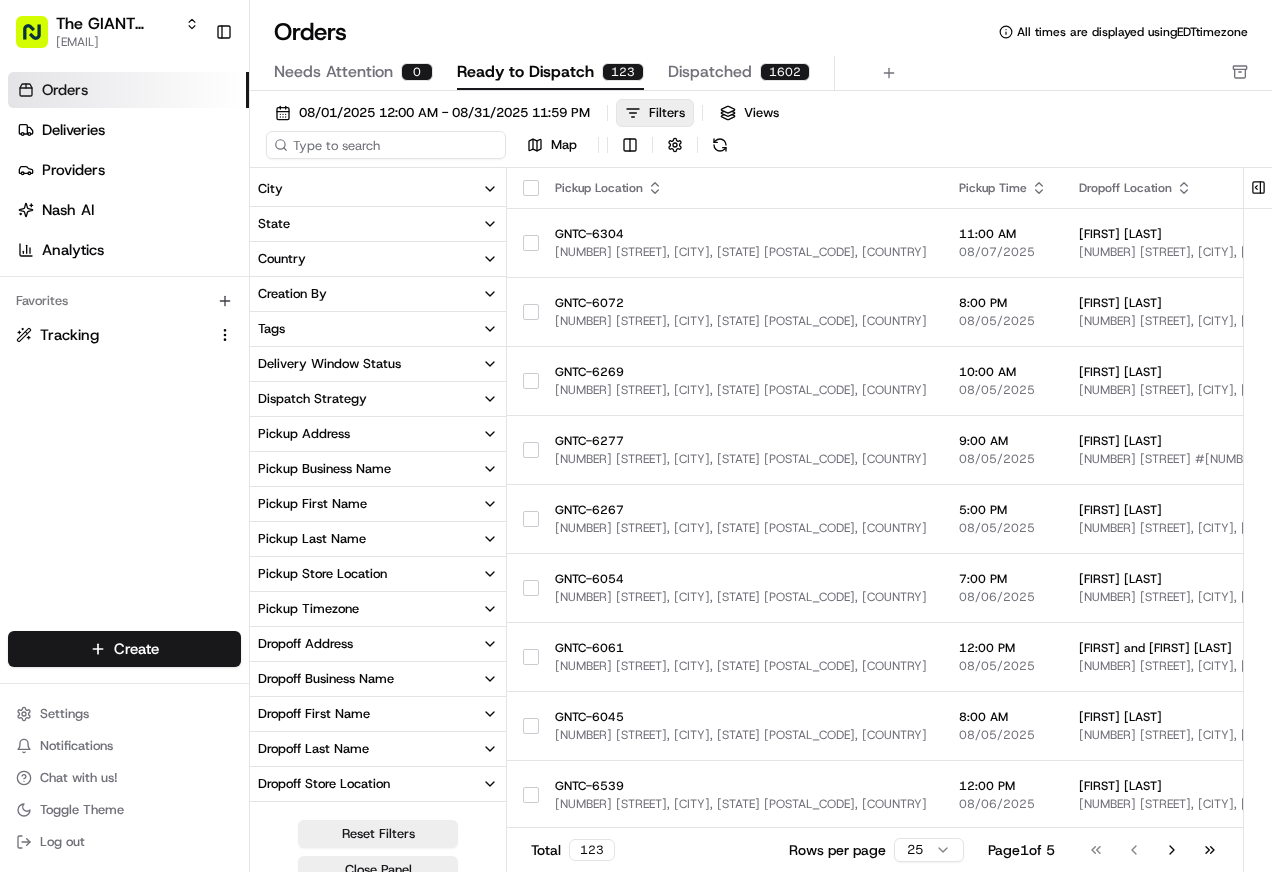 click on "08/01/2025 12:00 AM - 08/31/2025 11:59 PM Filters Views Map" at bounding box center (761, 133) 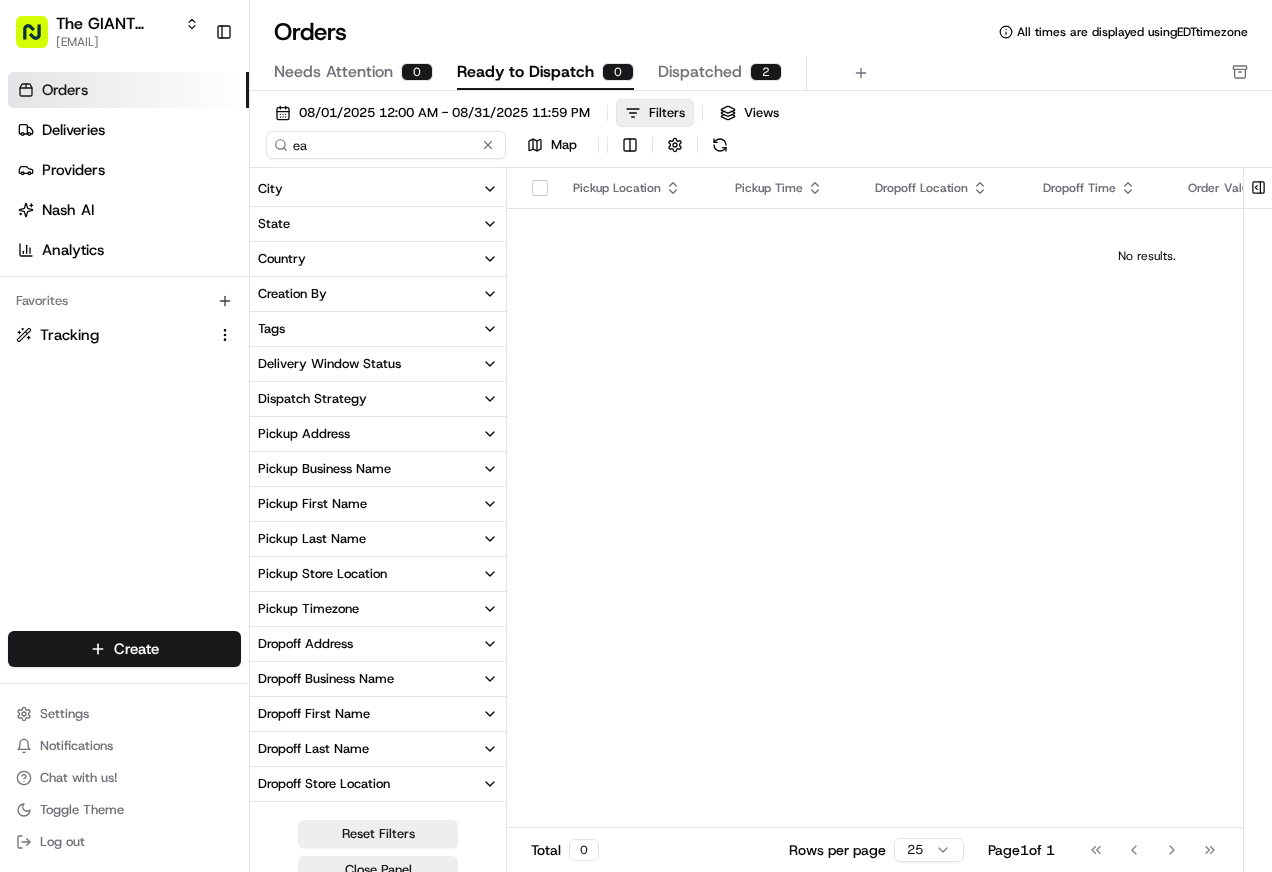 type on "e" 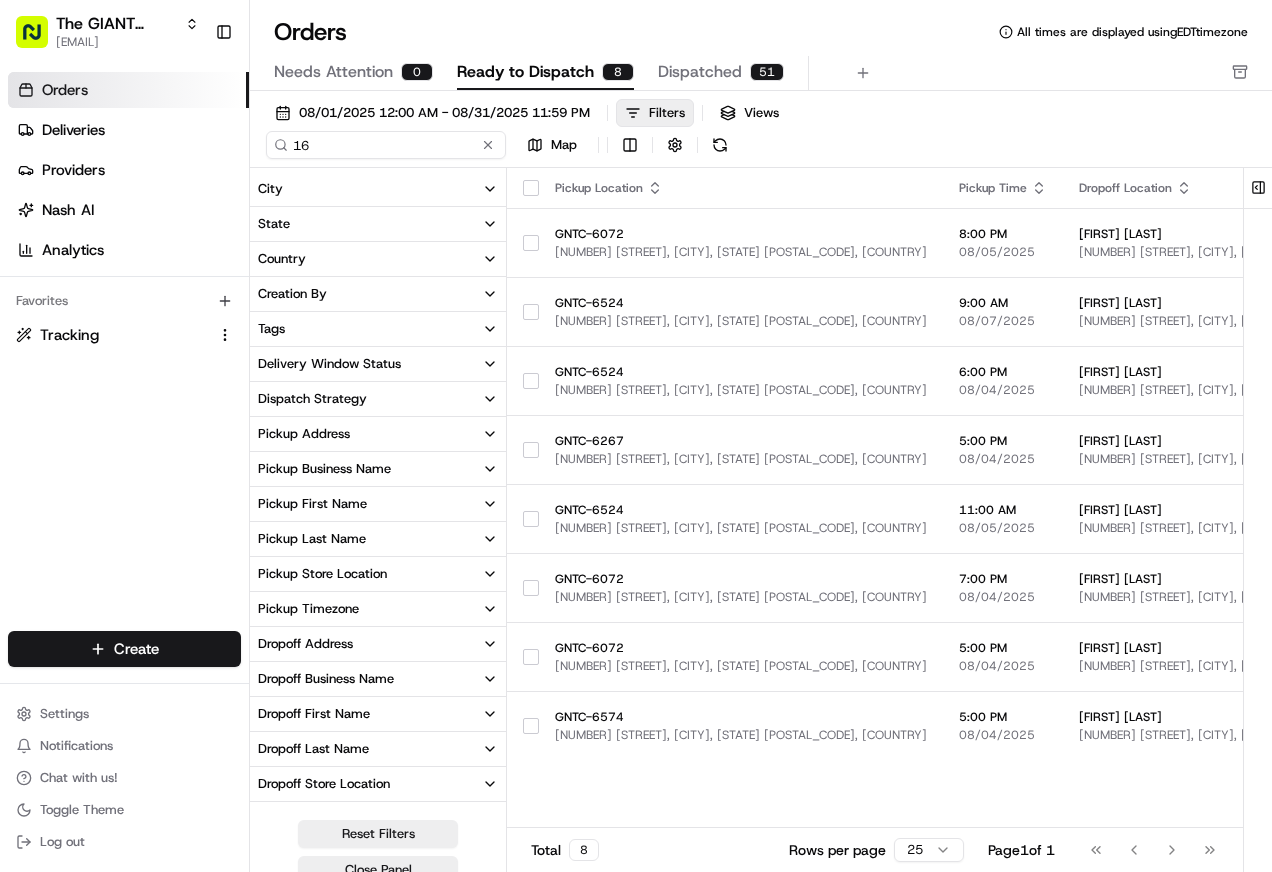 type on "1" 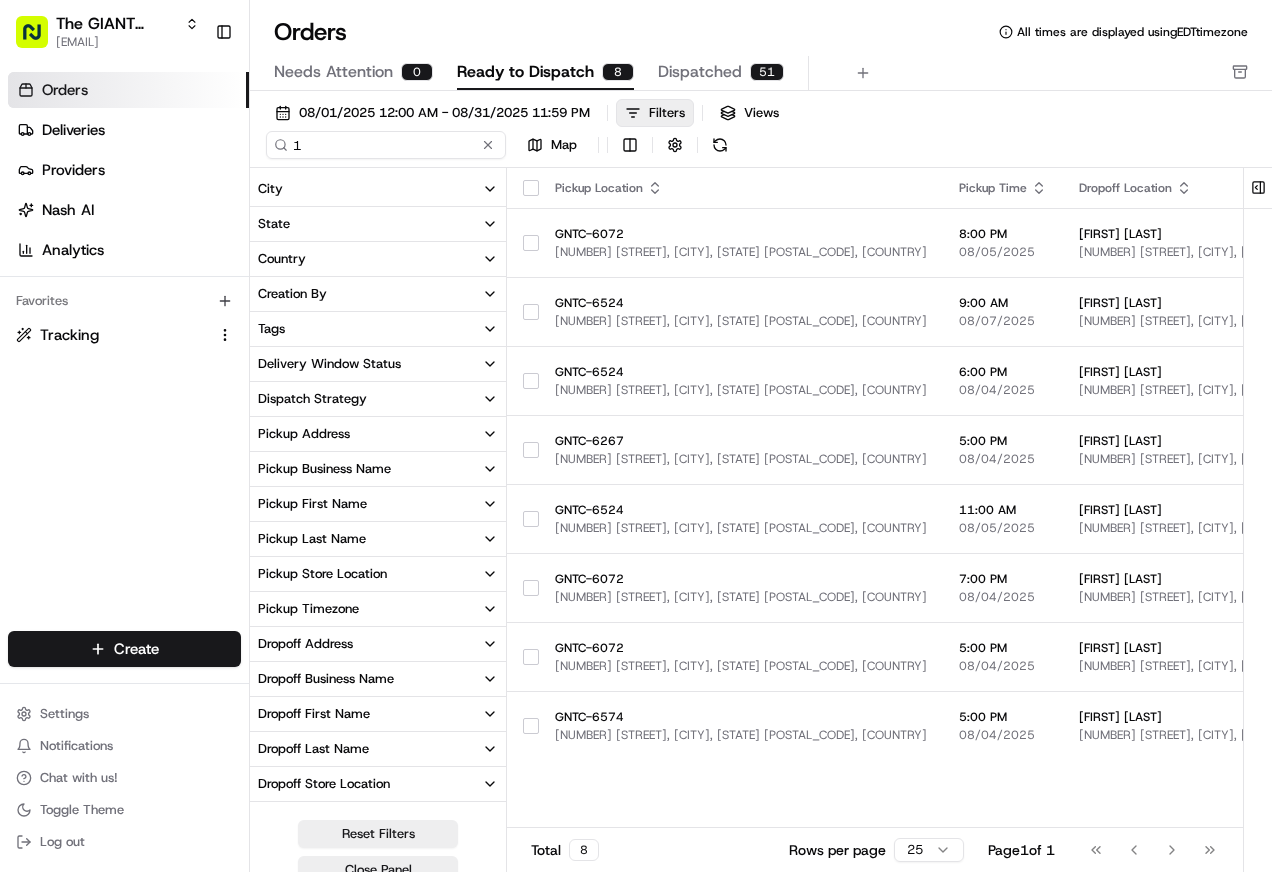 type 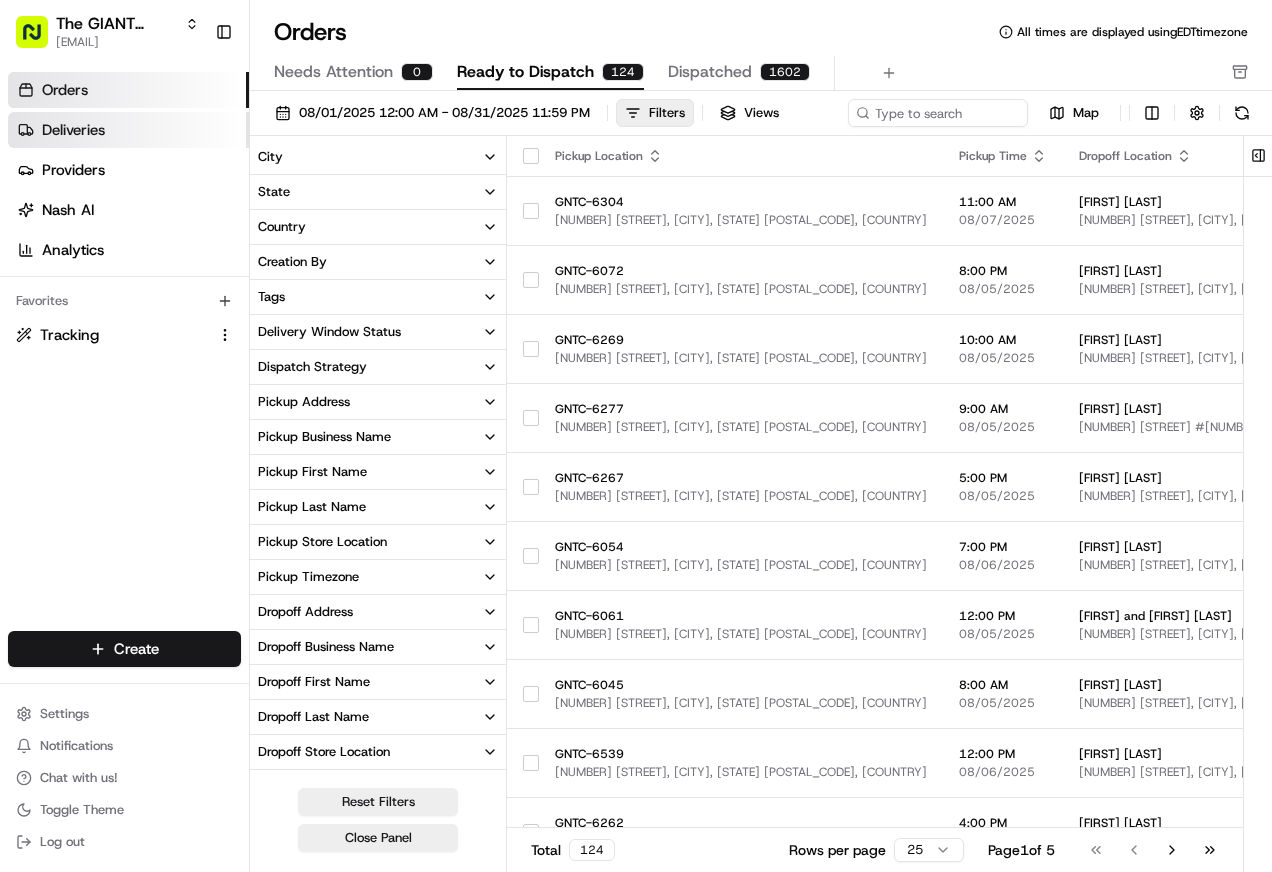 click on "Deliveries" at bounding box center (73, 130) 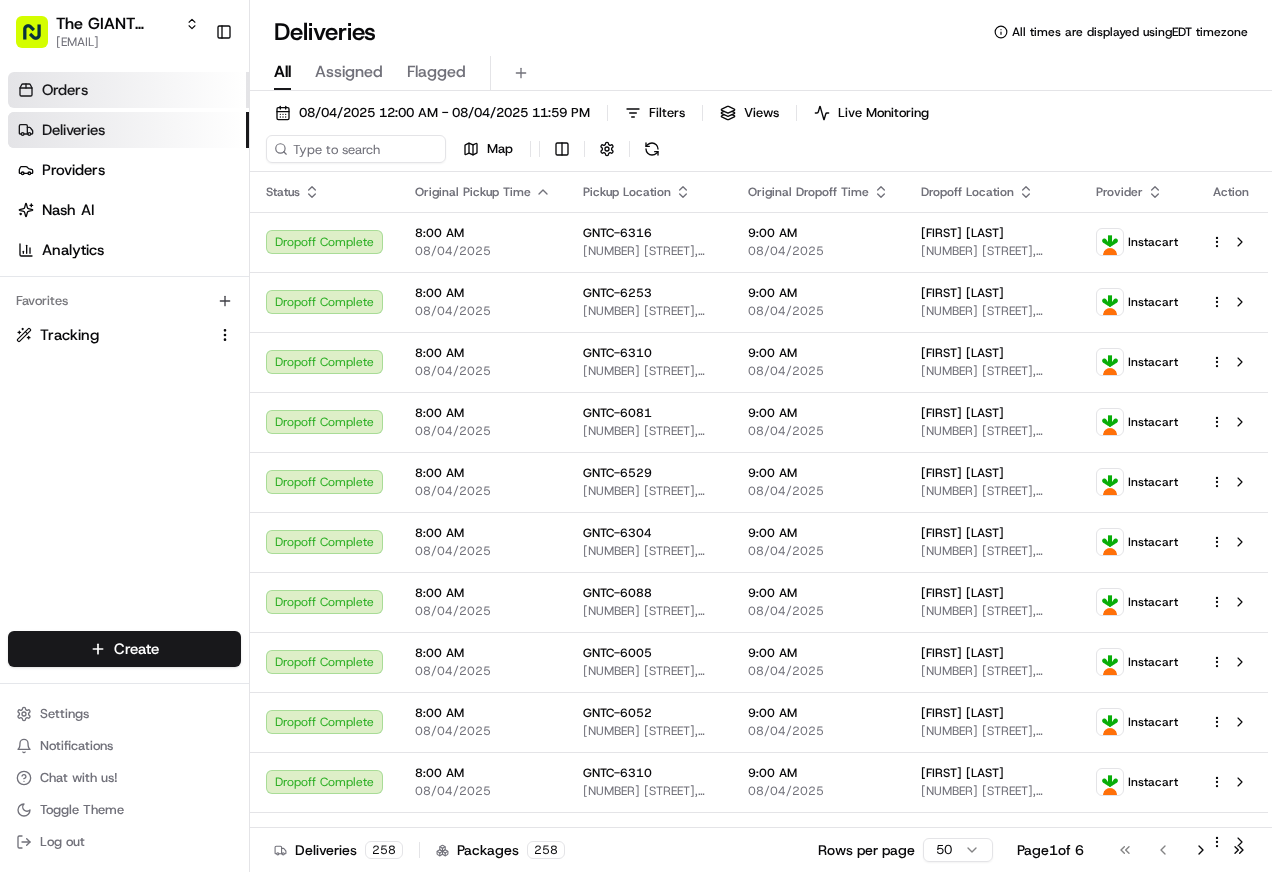 click on "Orders" at bounding box center (128, 90) 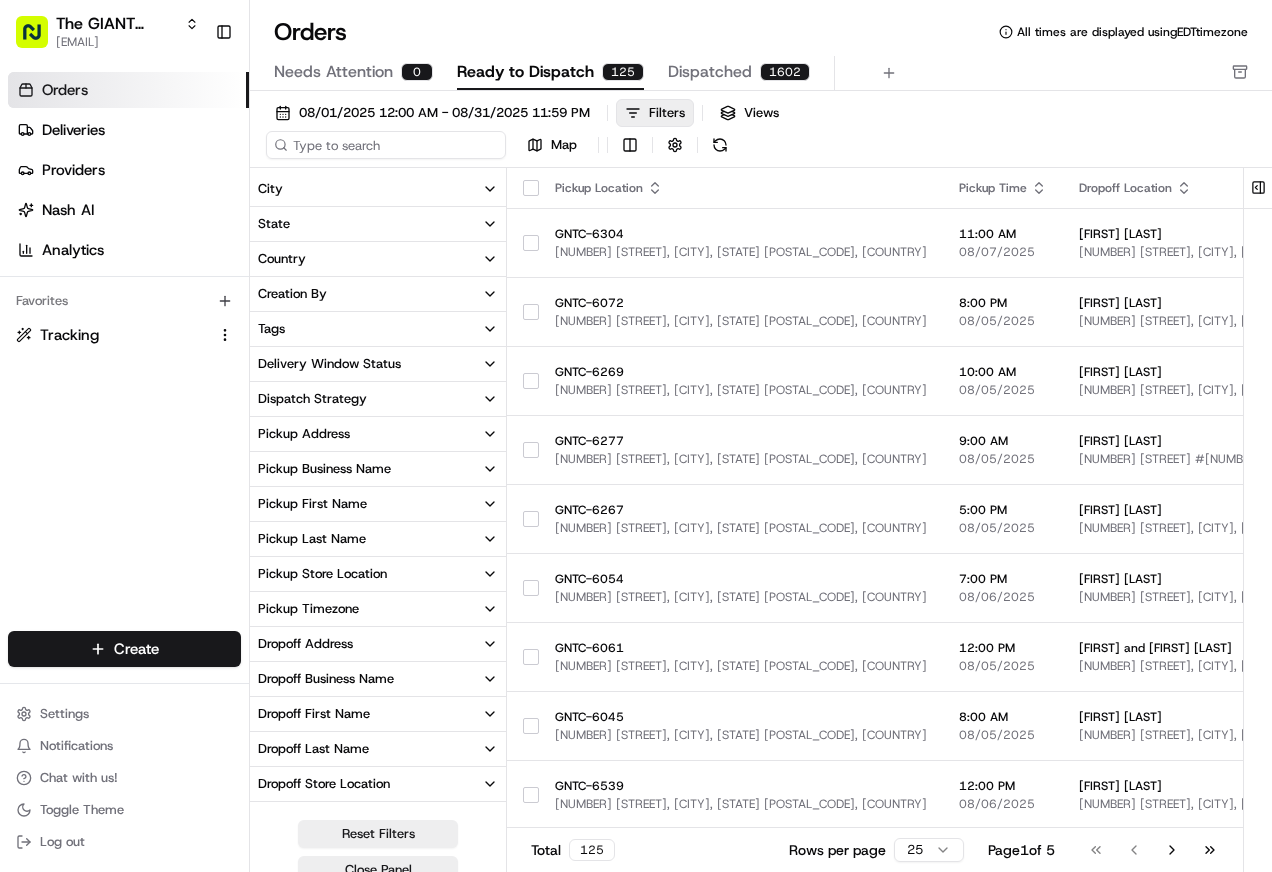 click on "08/01/2025 12:00 AM - 08/31/2025 11:59 PM Filters Views Map" at bounding box center (761, 133) 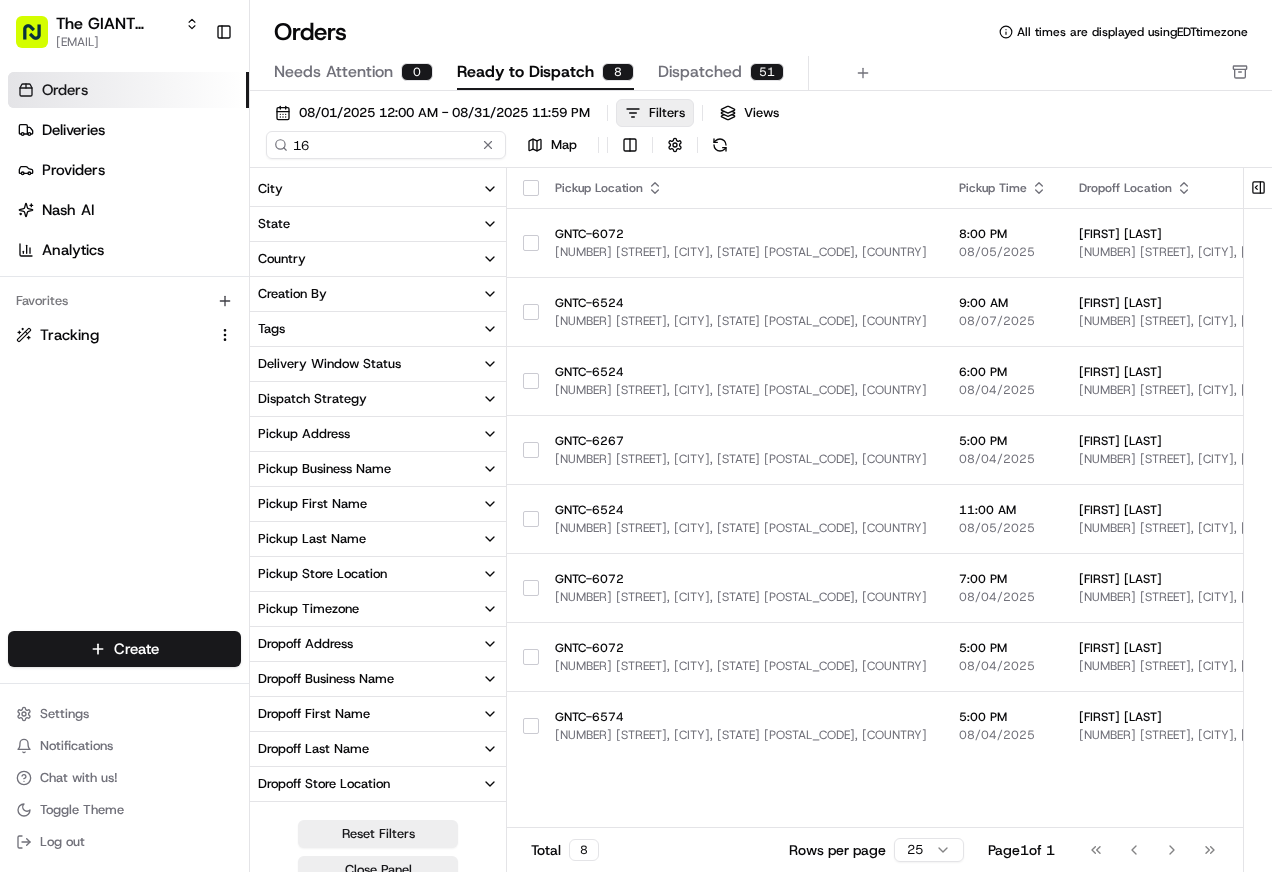 type on "1" 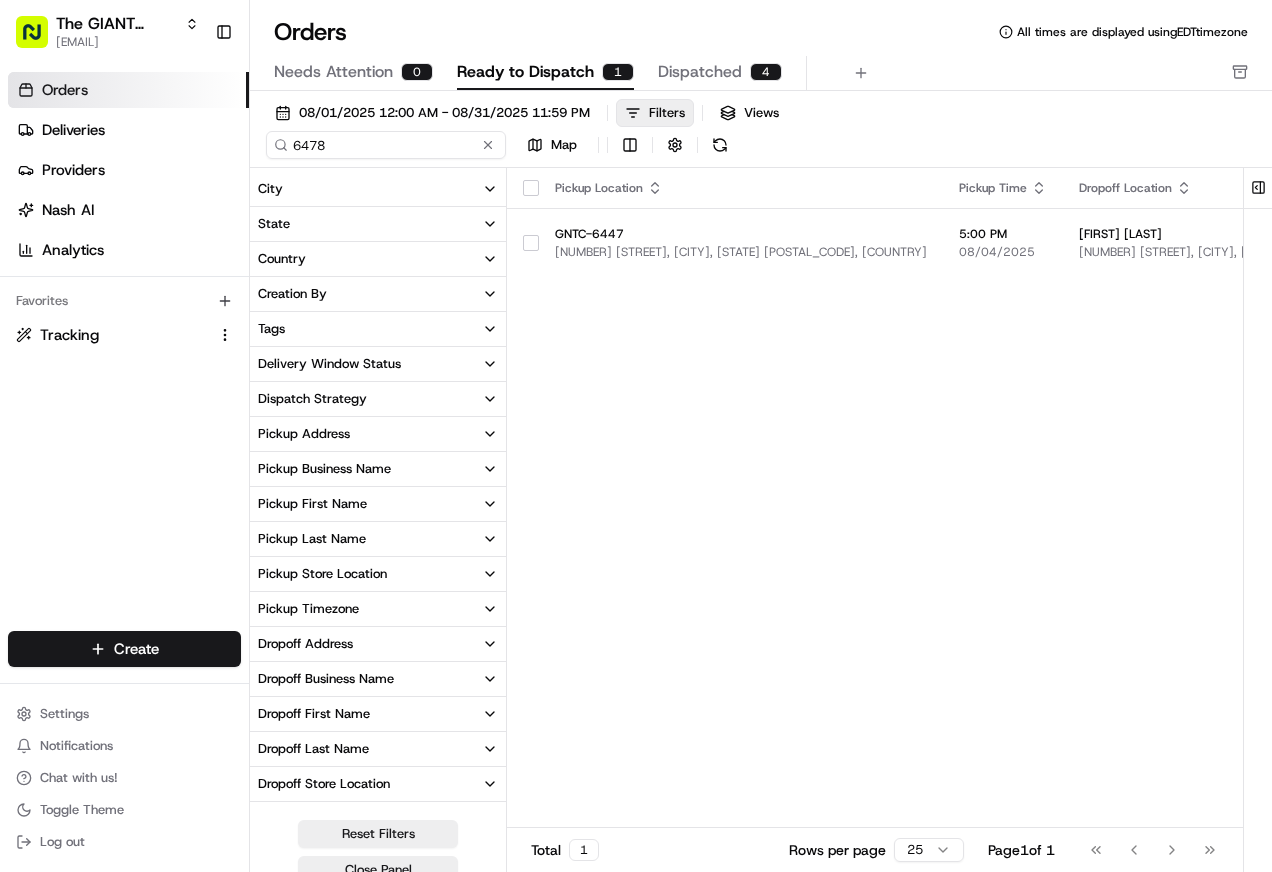 type on "6478" 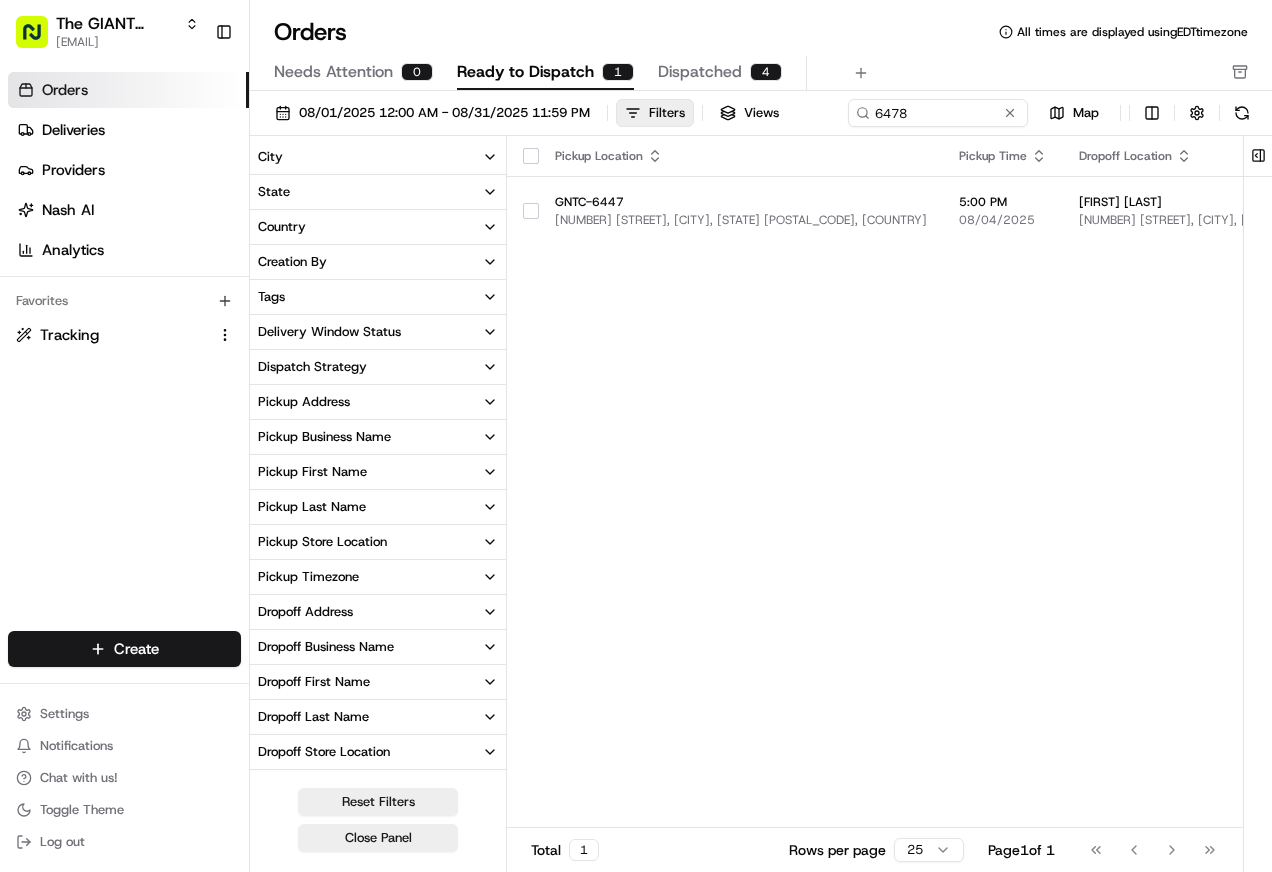 click on "Dispatched" at bounding box center [700, 72] 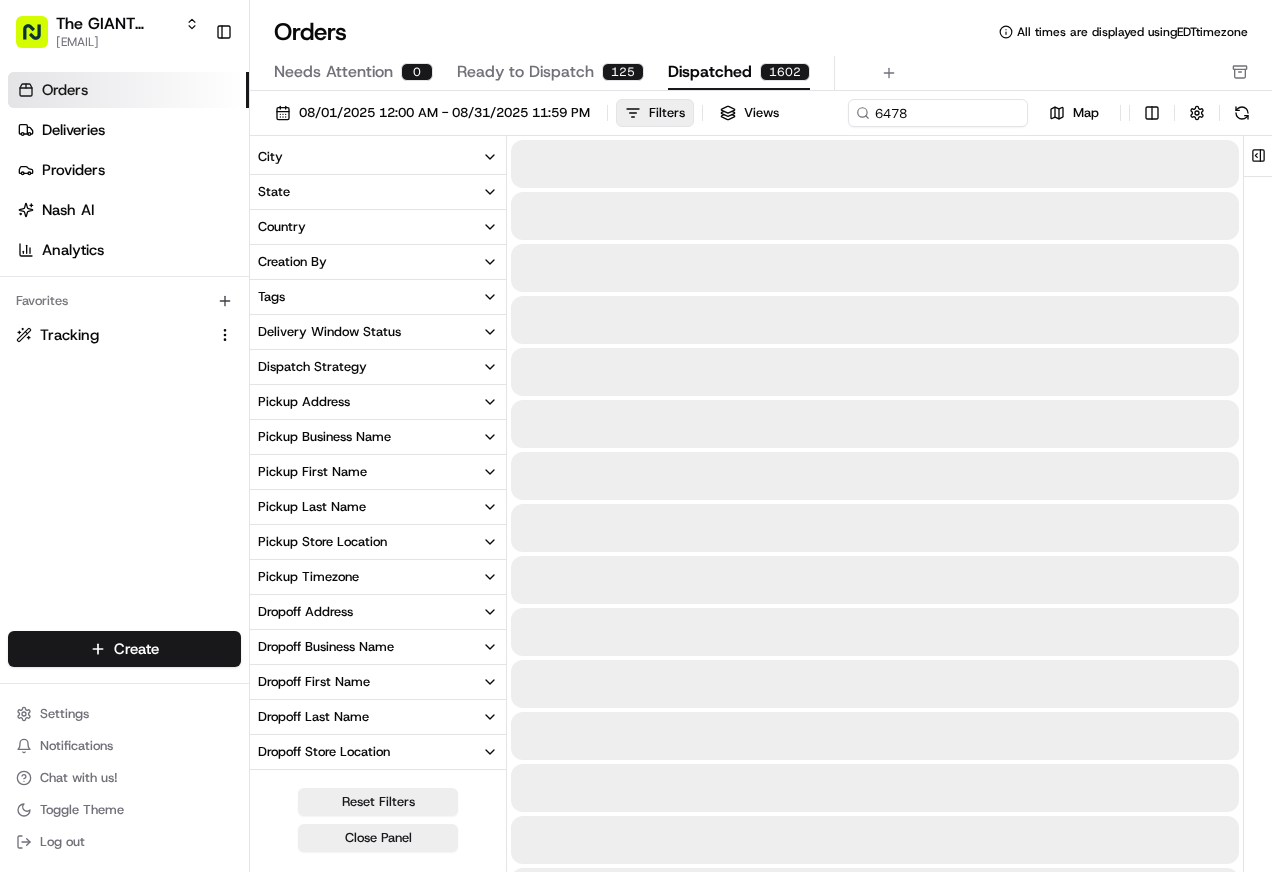type 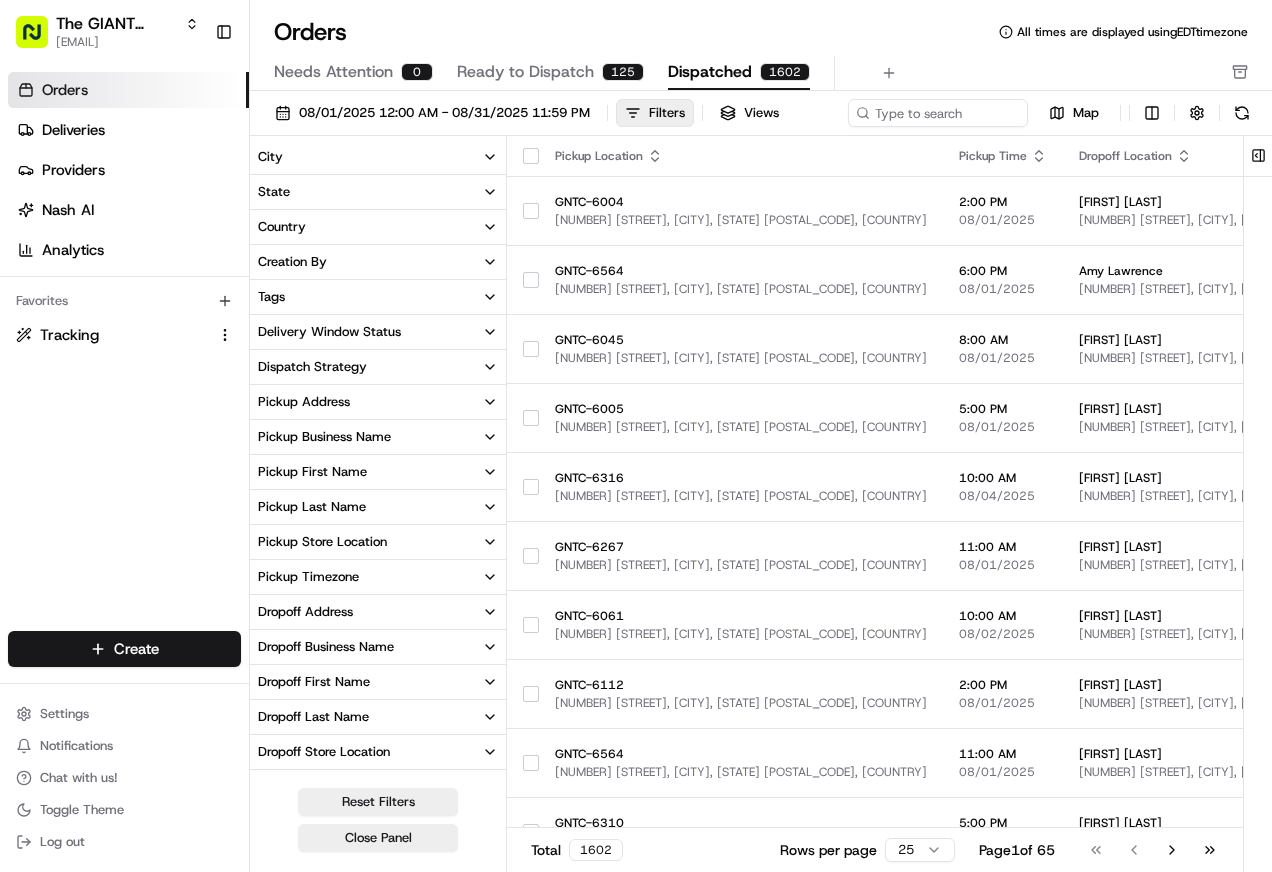 click on "Ready to Dispatch" at bounding box center (525, 72) 